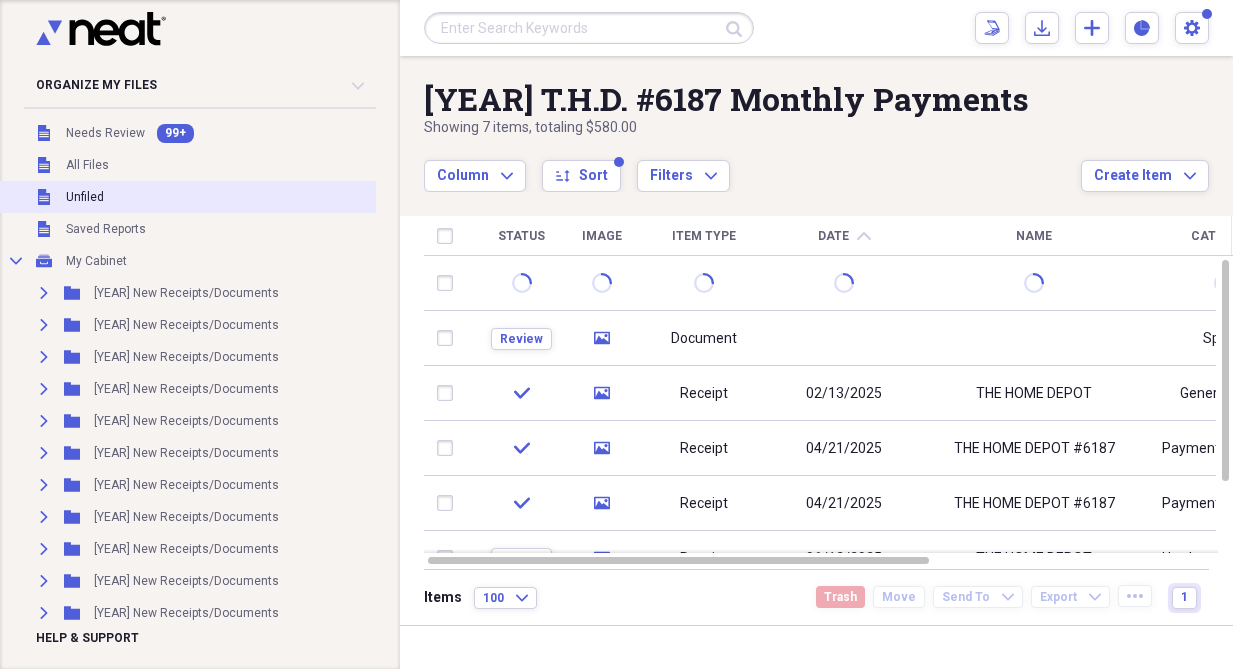 scroll, scrollTop: 0, scrollLeft: 0, axis: both 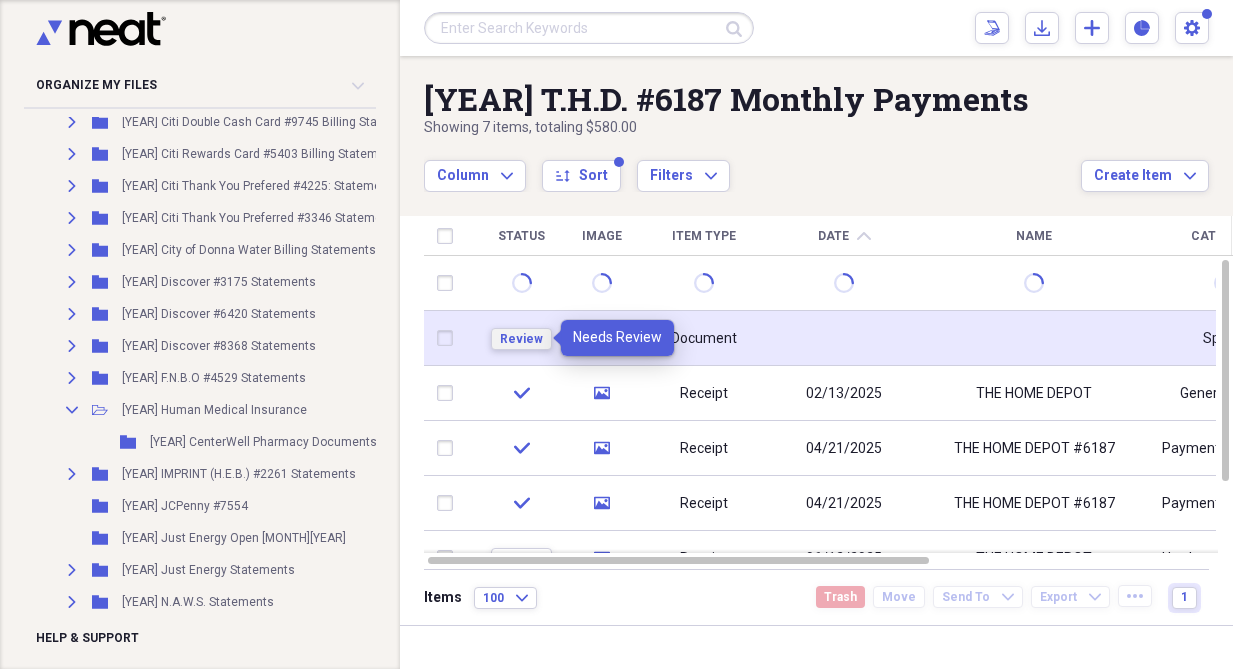 click on "Review" at bounding box center (521, 339) 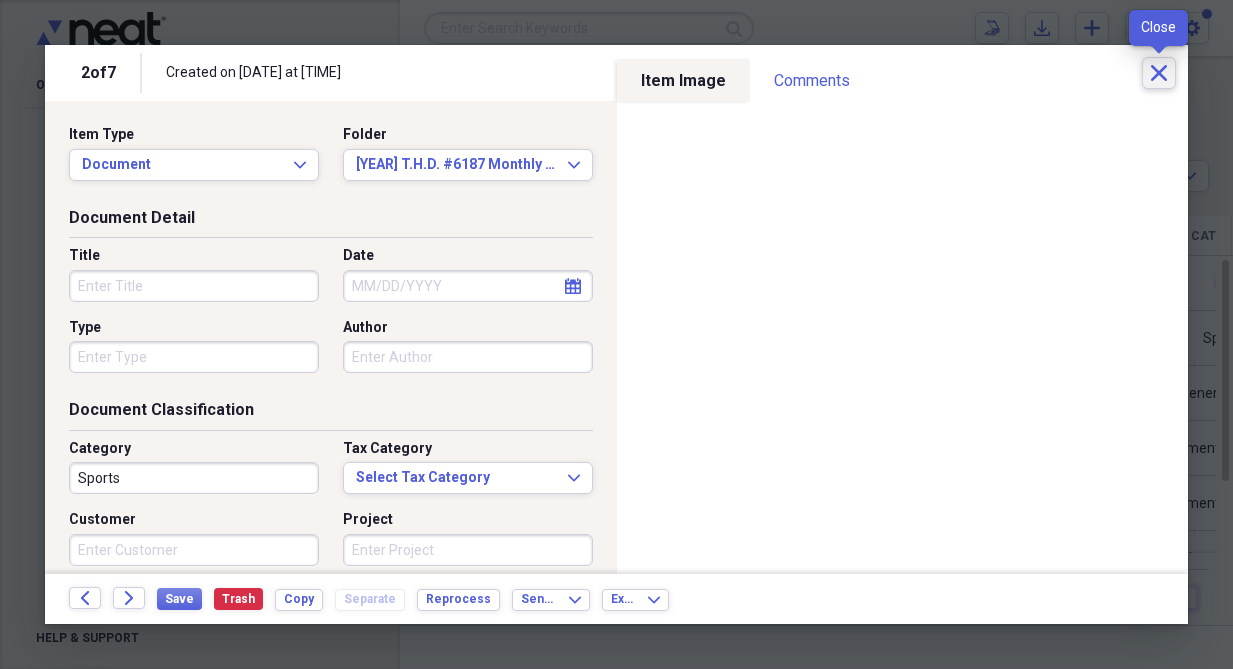 click 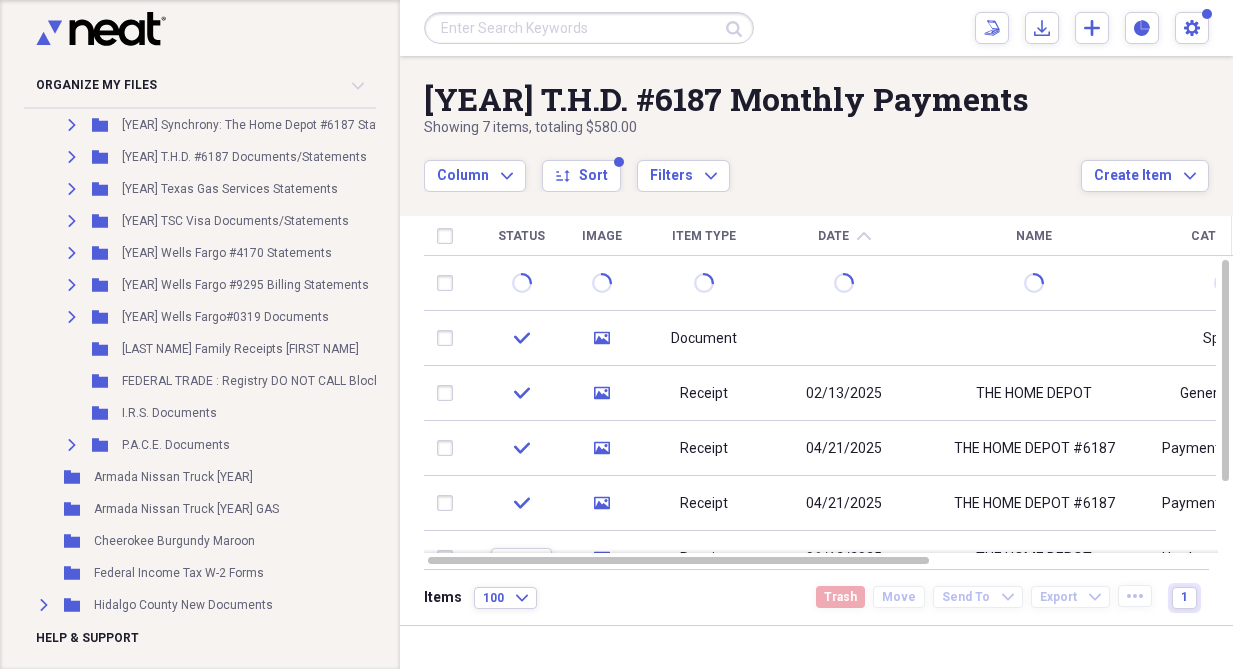 scroll, scrollTop: 2094, scrollLeft: 0, axis: vertical 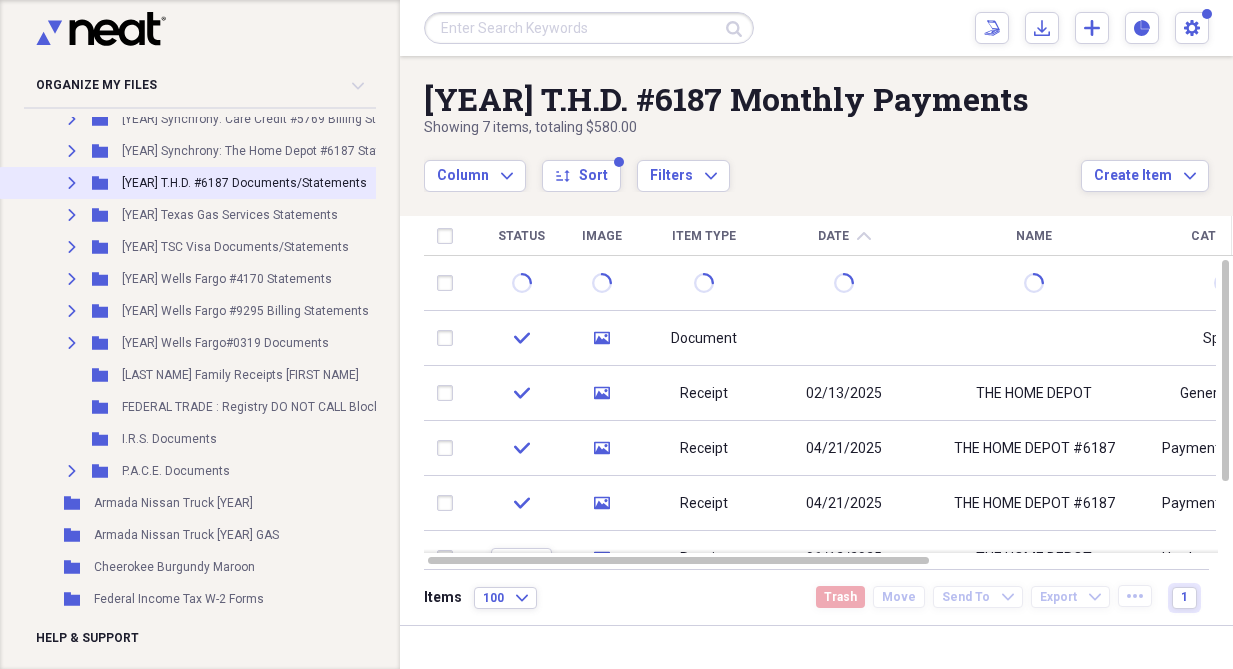 click on "[YEAR] T.H.D. #6187 Documents/Statements" at bounding box center (244, 183) 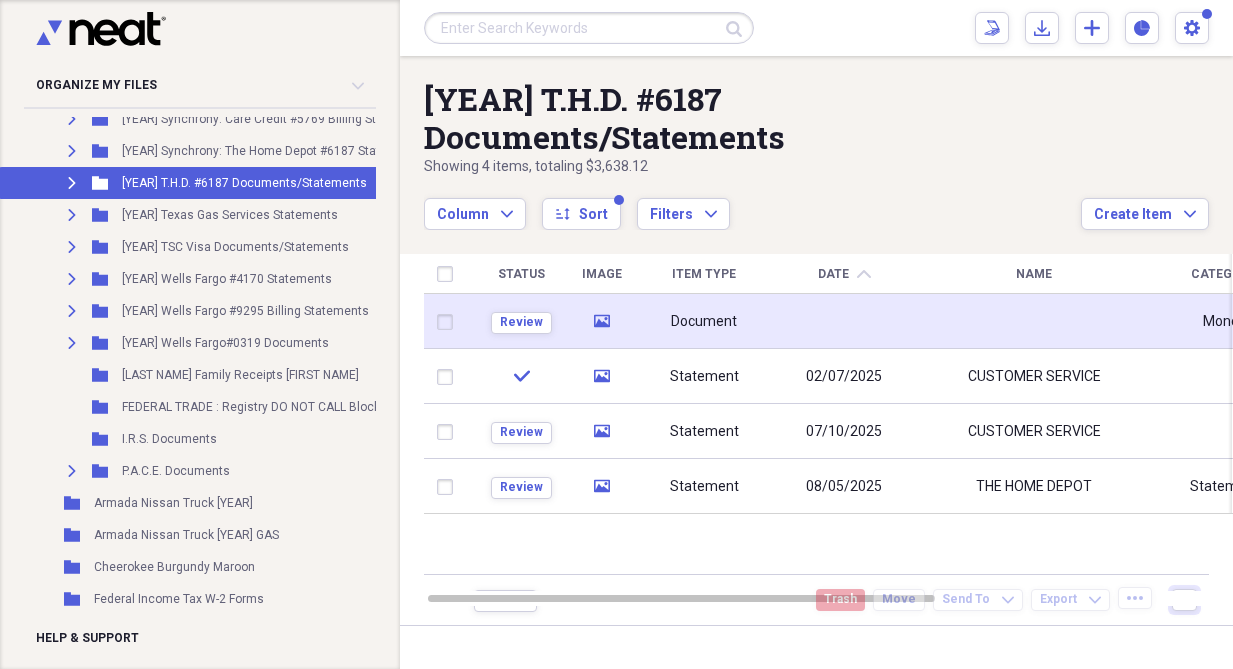click on "Document" at bounding box center [704, 322] 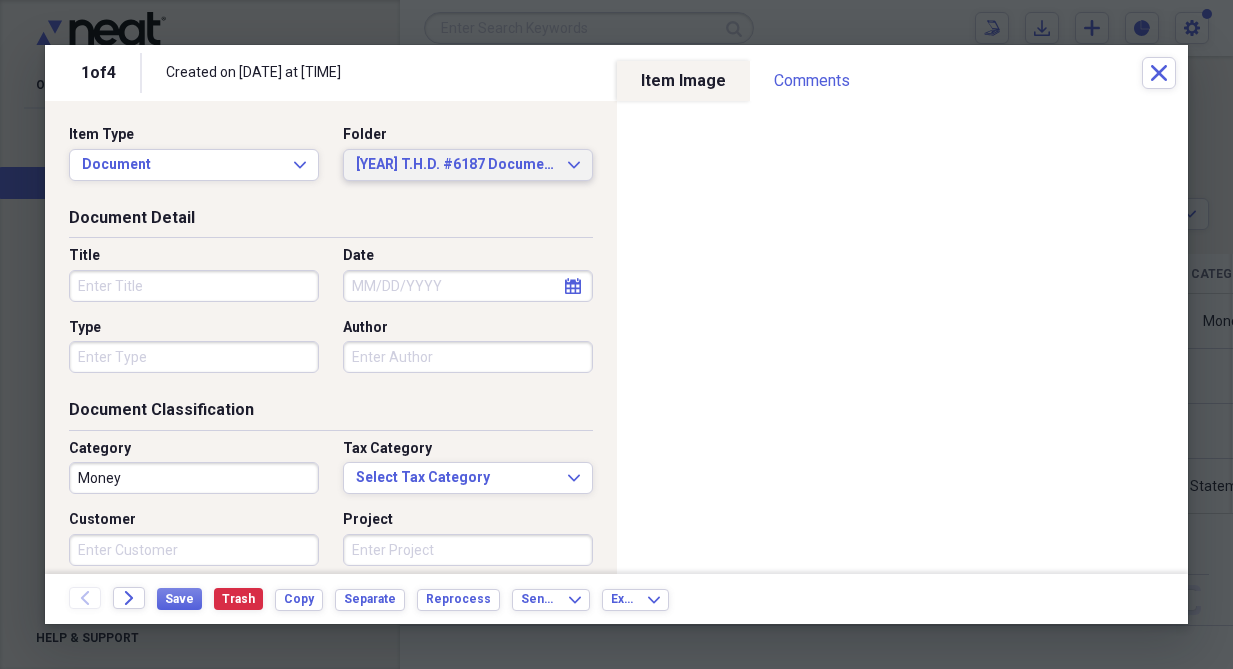 click on "Expand" 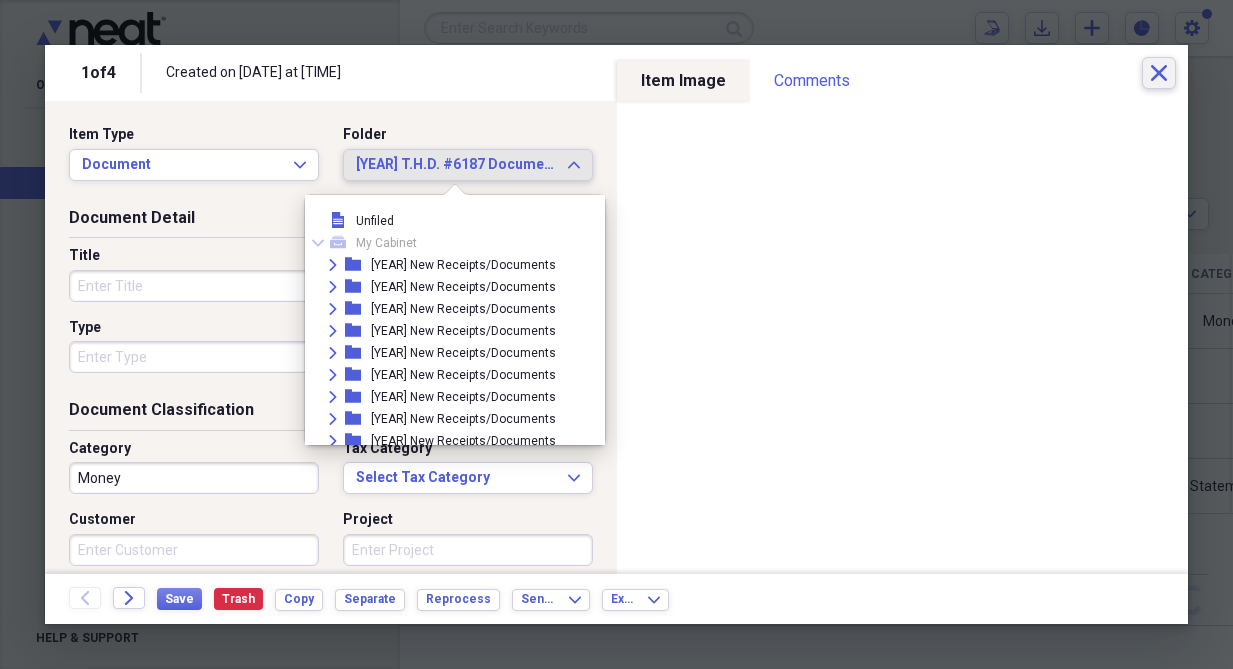 click 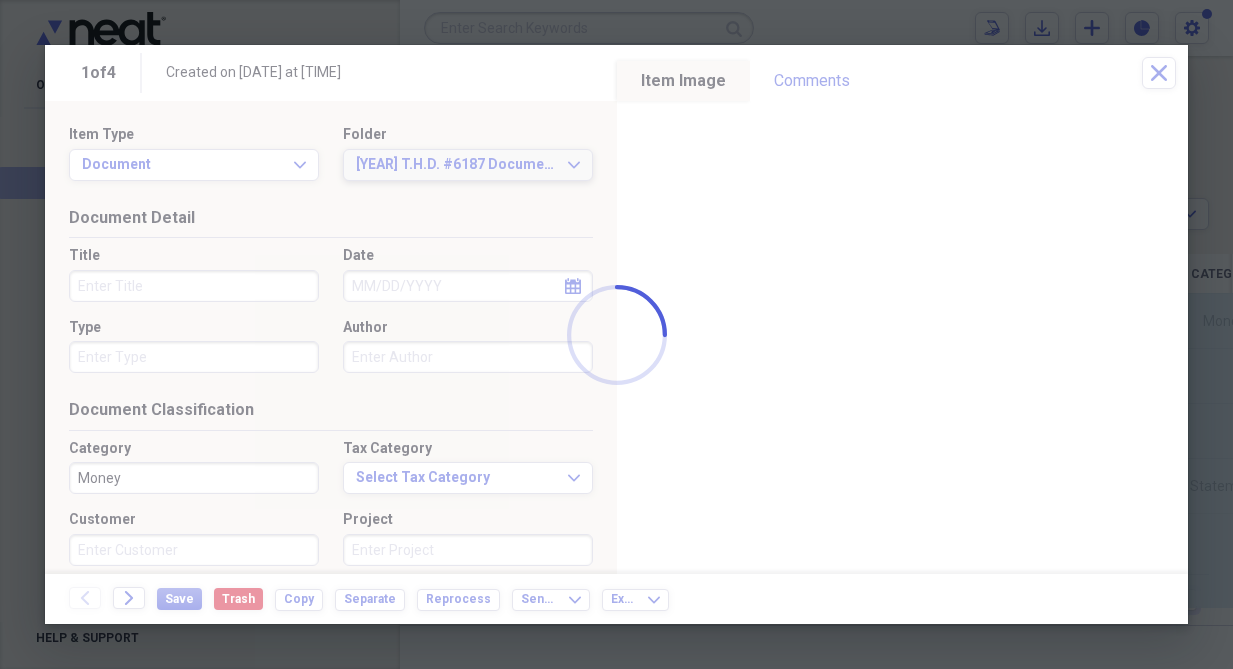 scroll, scrollTop: 2519, scrollLeft: 0, axis: vertical 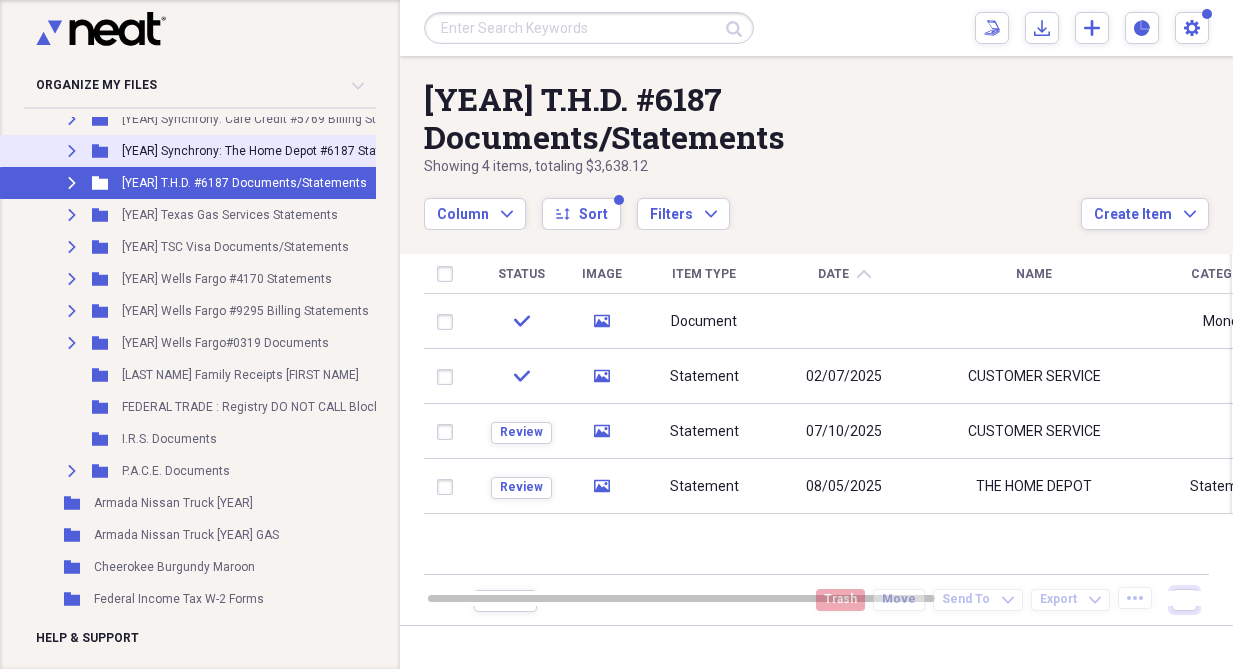click on "[YEAR] Synchrony: The Home Depot #6187 Statements" at bounding box center [272, 151] 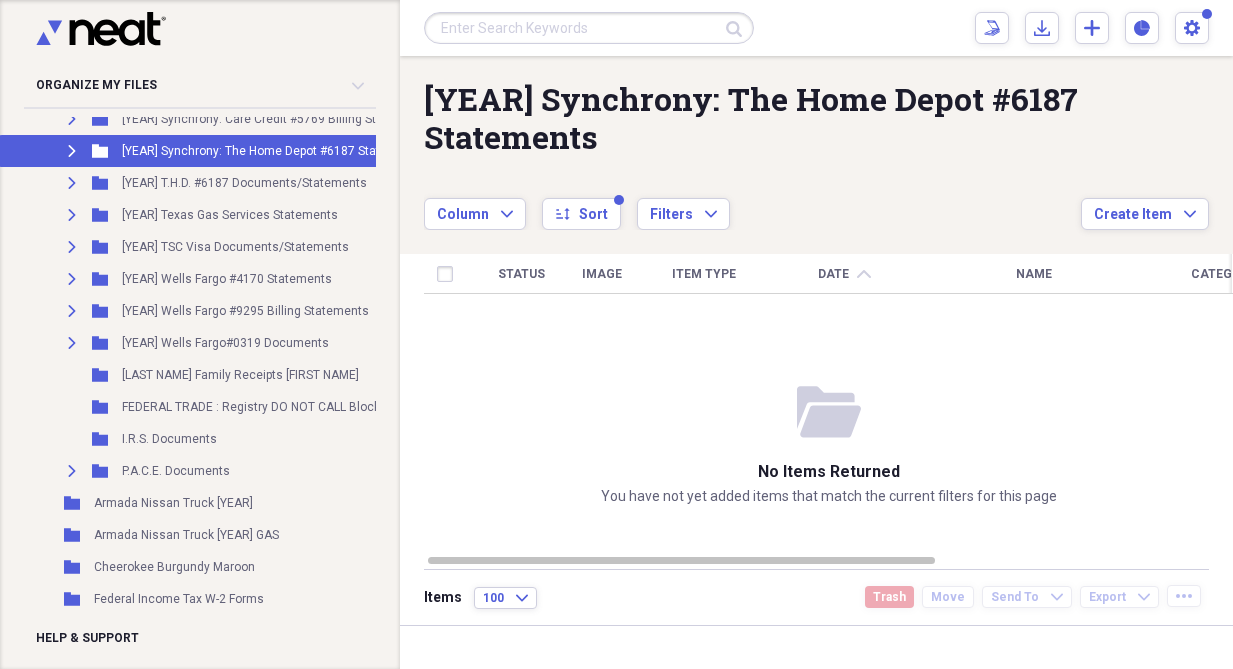 click 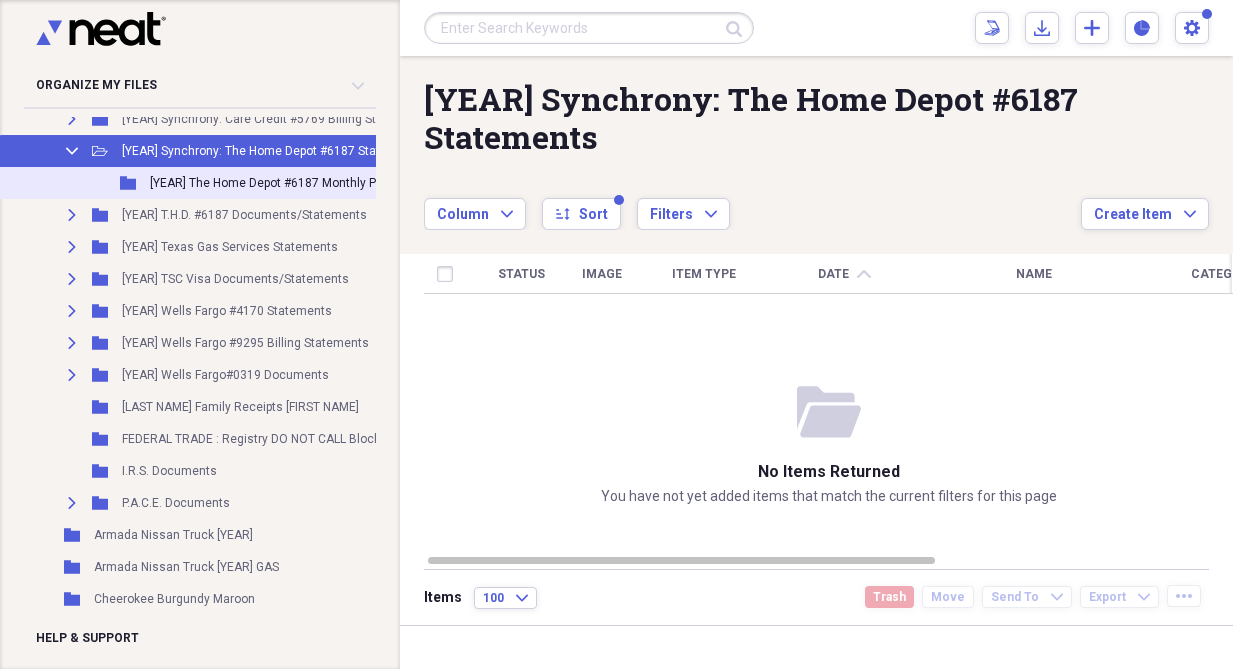 click on "[YEAR] The Home Depot #6187  Monthly Pymts" at bounding box center (277, 183) 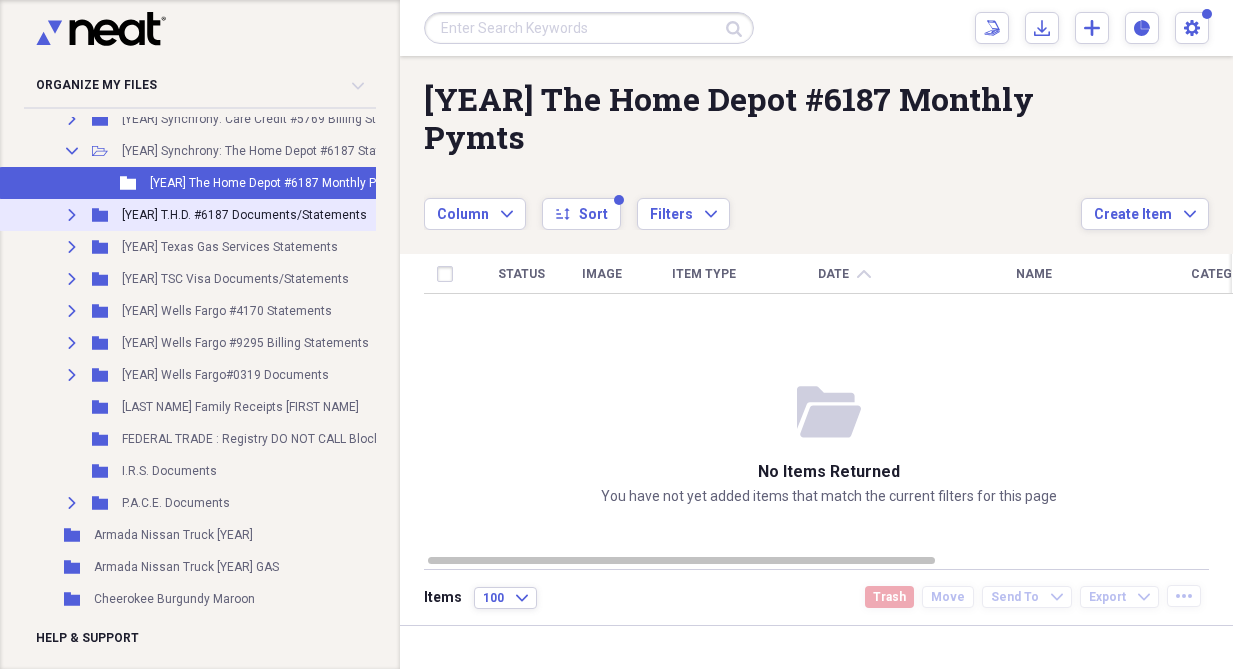 click on "[YEAR] T.H.D. #6187 Documents/Statements" at bounding box center (244, 215) 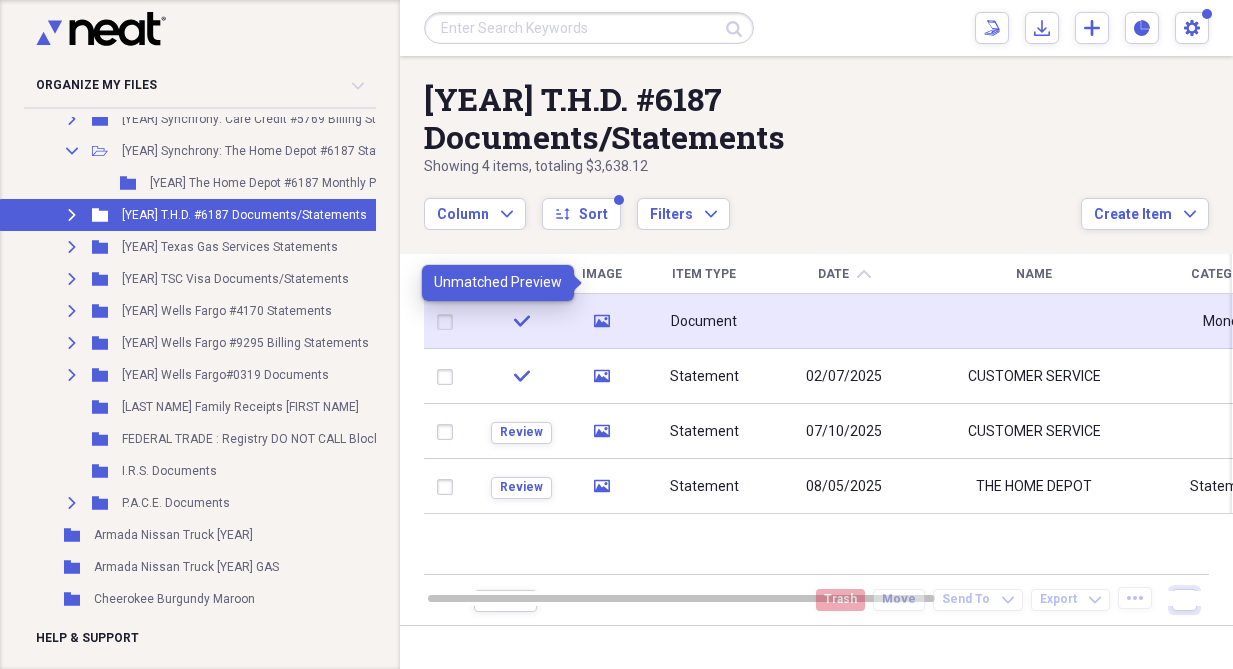click 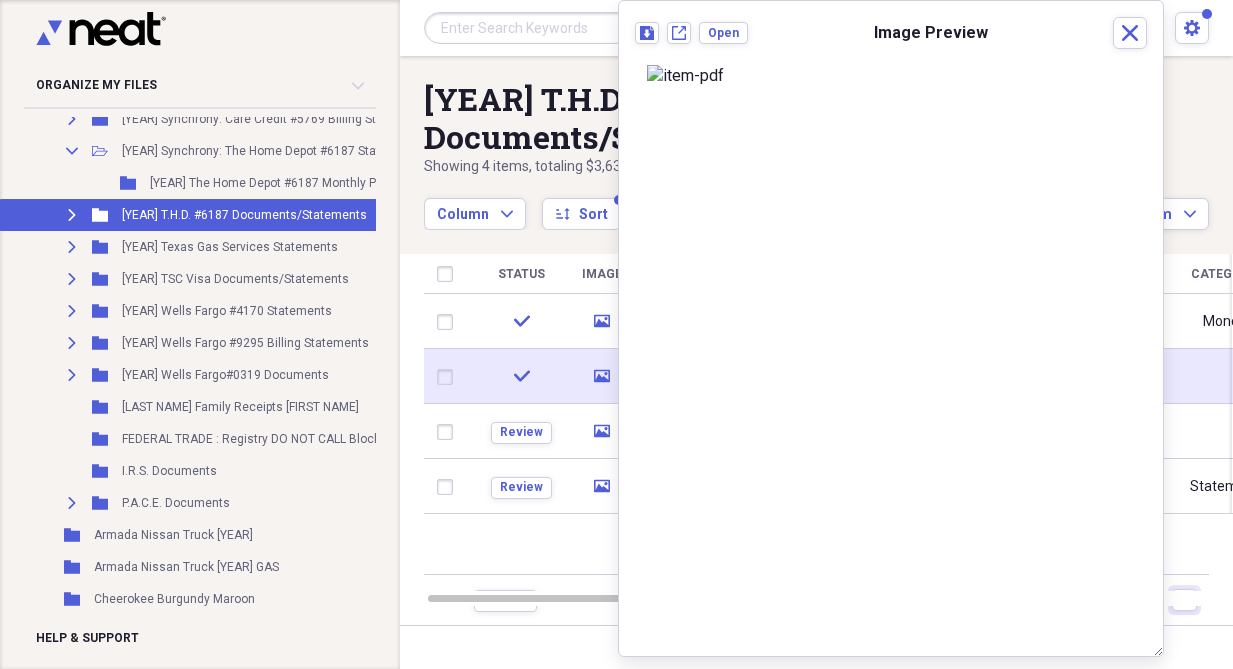 click 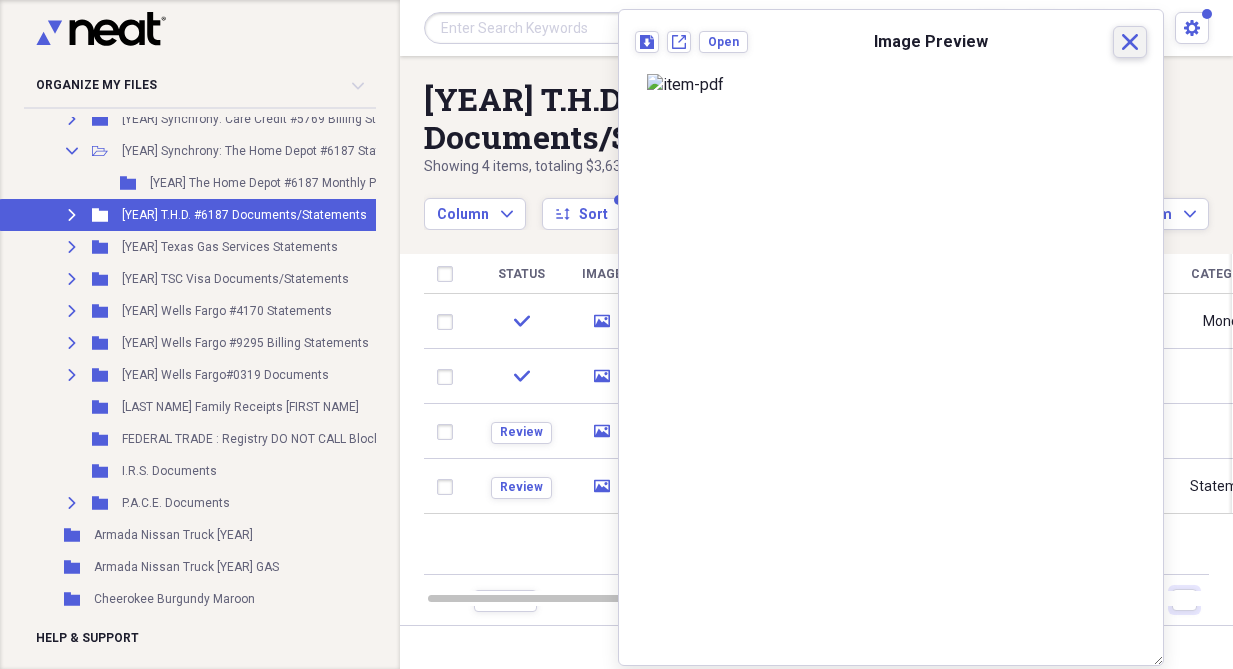 click on "Close" 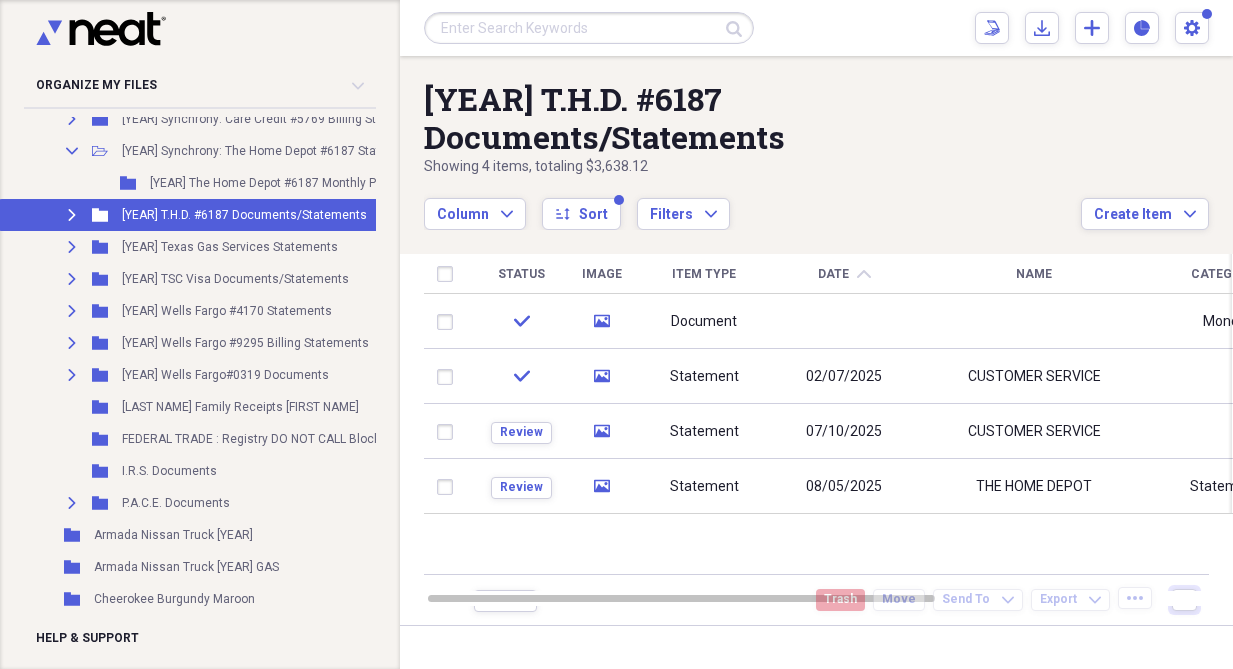 click on "Expand" 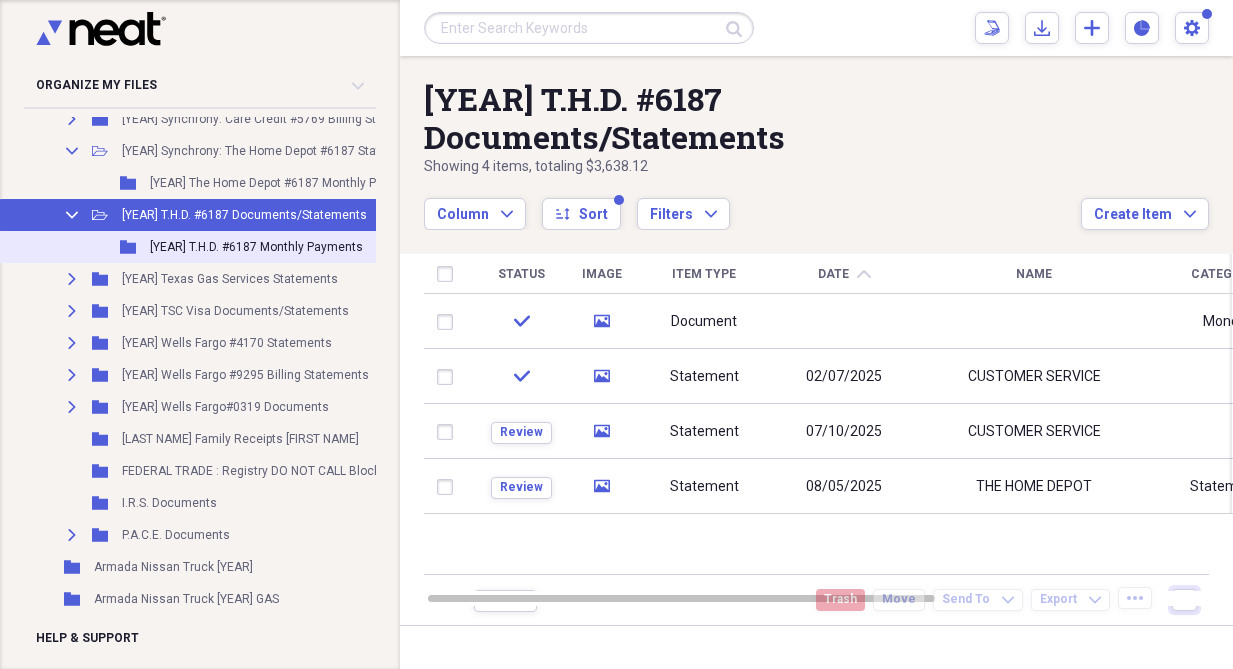 click on "[YEAR] T.H.D. #6187 Monthly Payments" at bounding box center [256, 247] 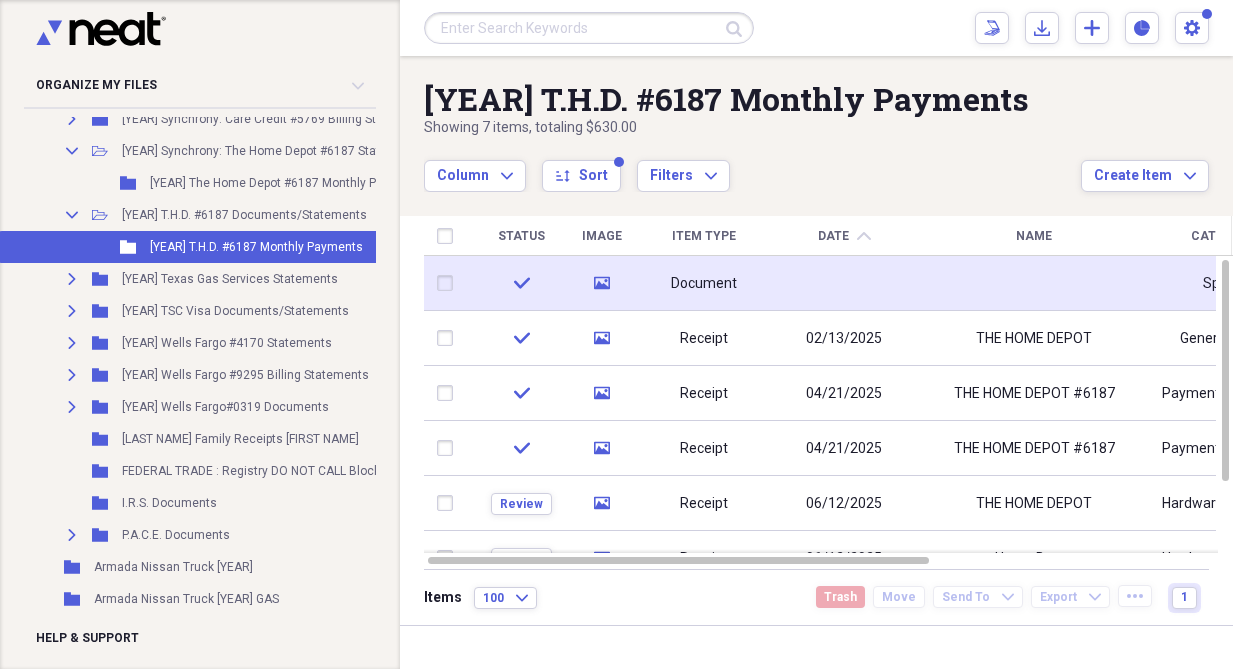click on "media" at bounding box center (601, 283) 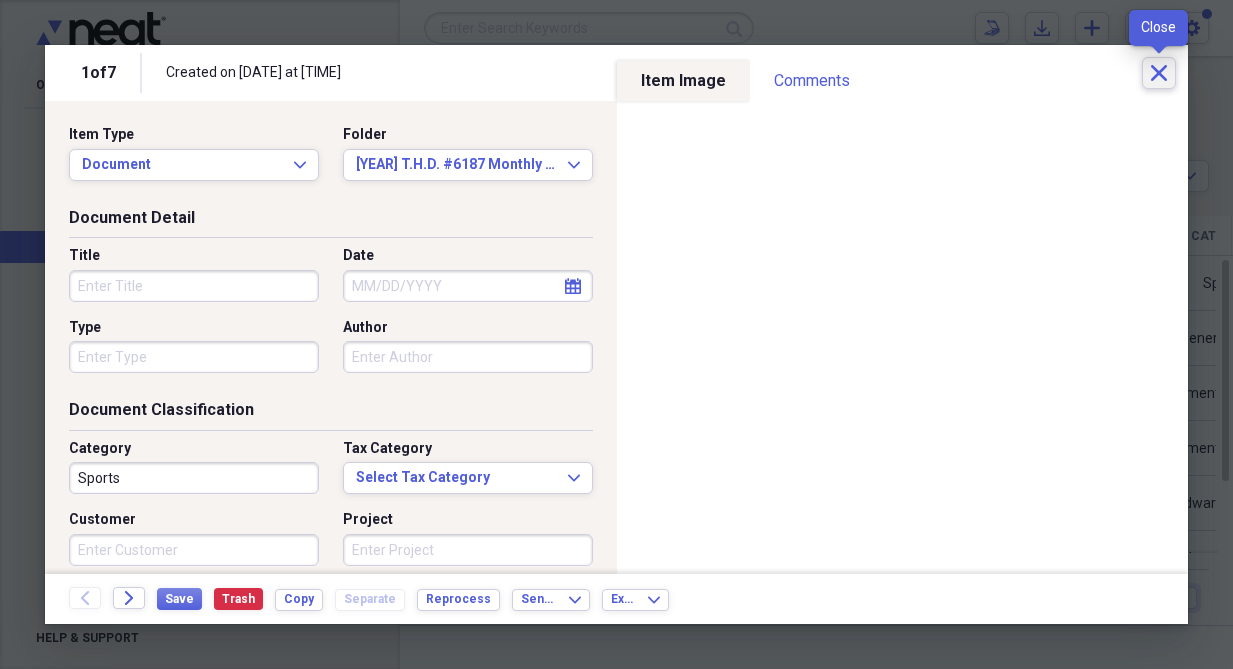 click 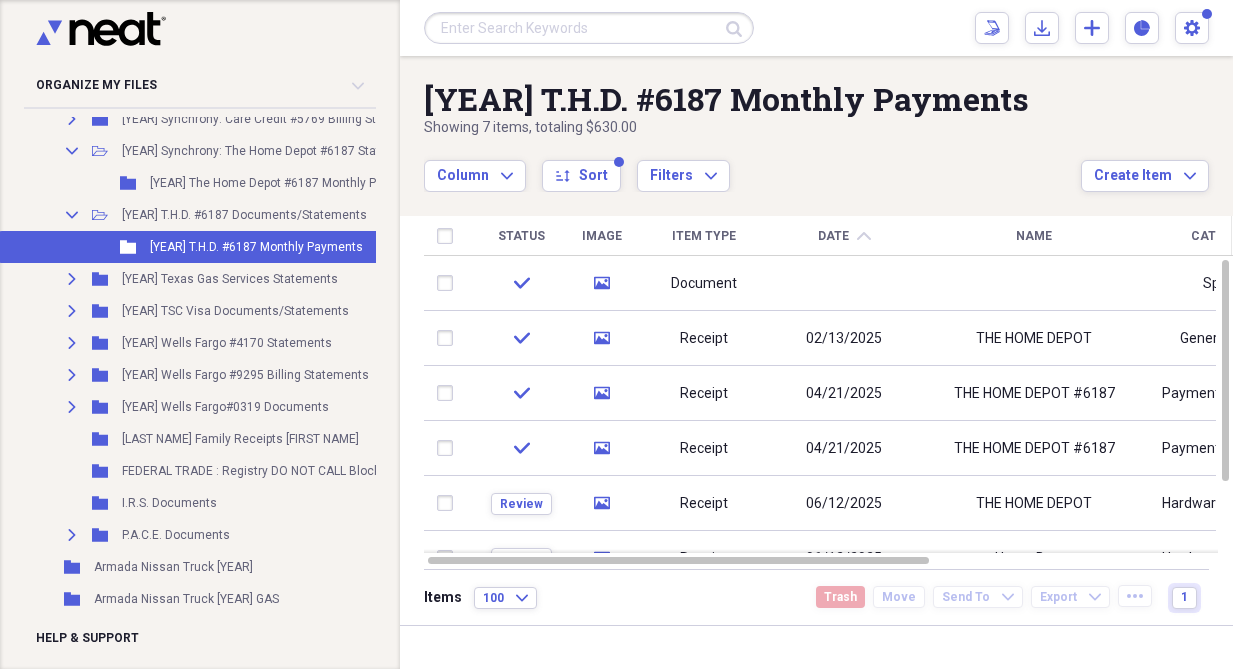 click on "[YEAR] T.H.D. #6187 Monthly Payments Showing 7 items , totaling $630.00 Column Expand sort Sort Filters  Expand Create Item Expand" at bounding box center [816, 124] 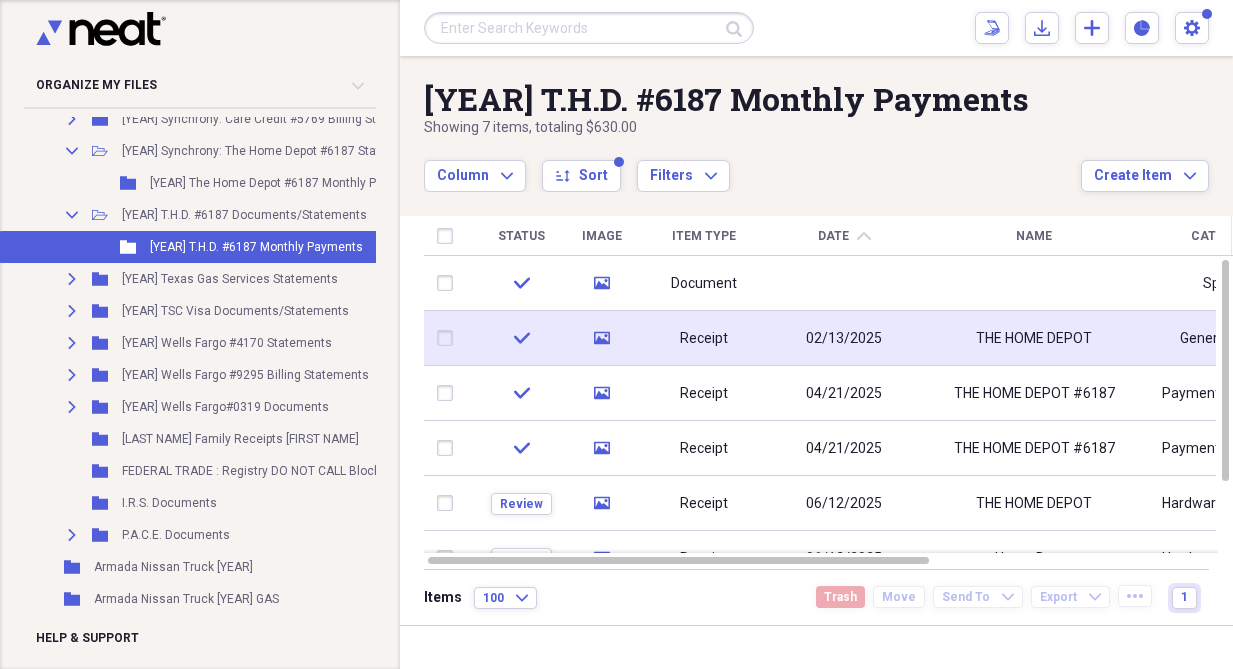 click on "Receipt" at bounding box center (704, 339) 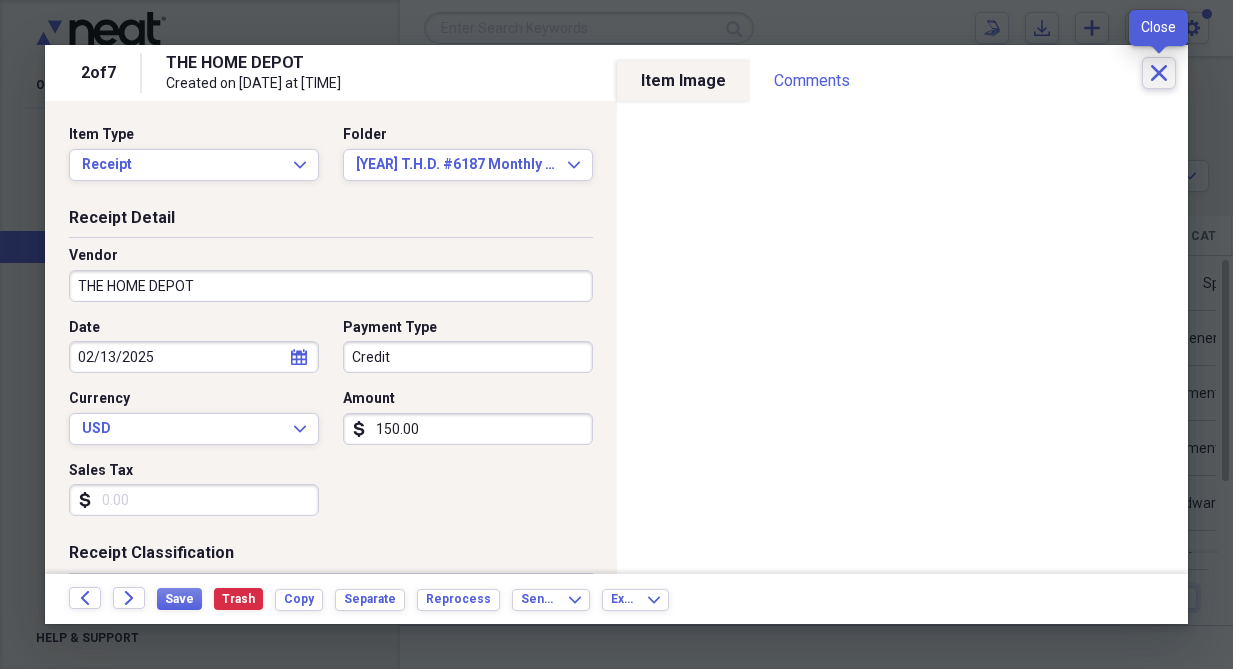 click on "Close" 